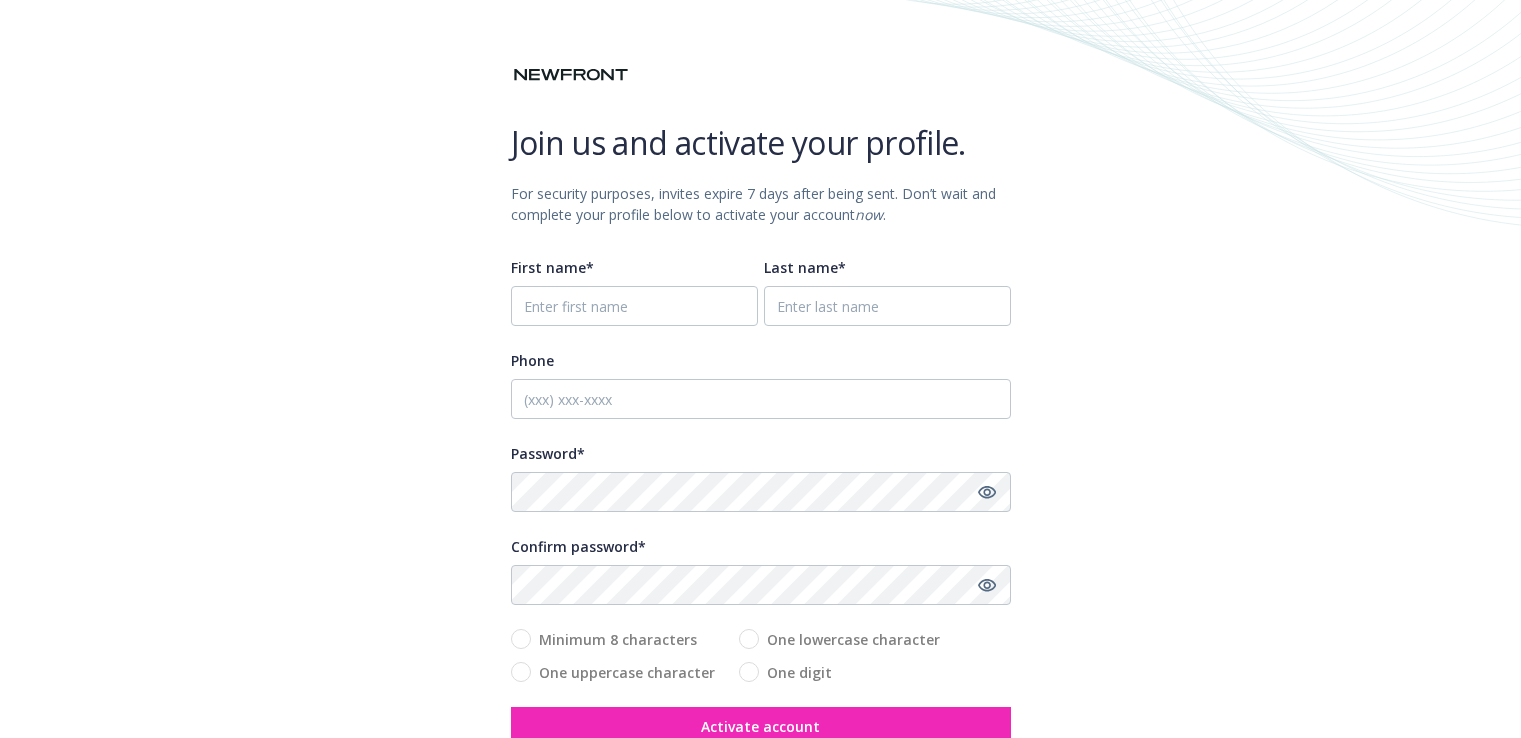 scroll, scrollTop: 0, scrollLeft: 0, axis: both 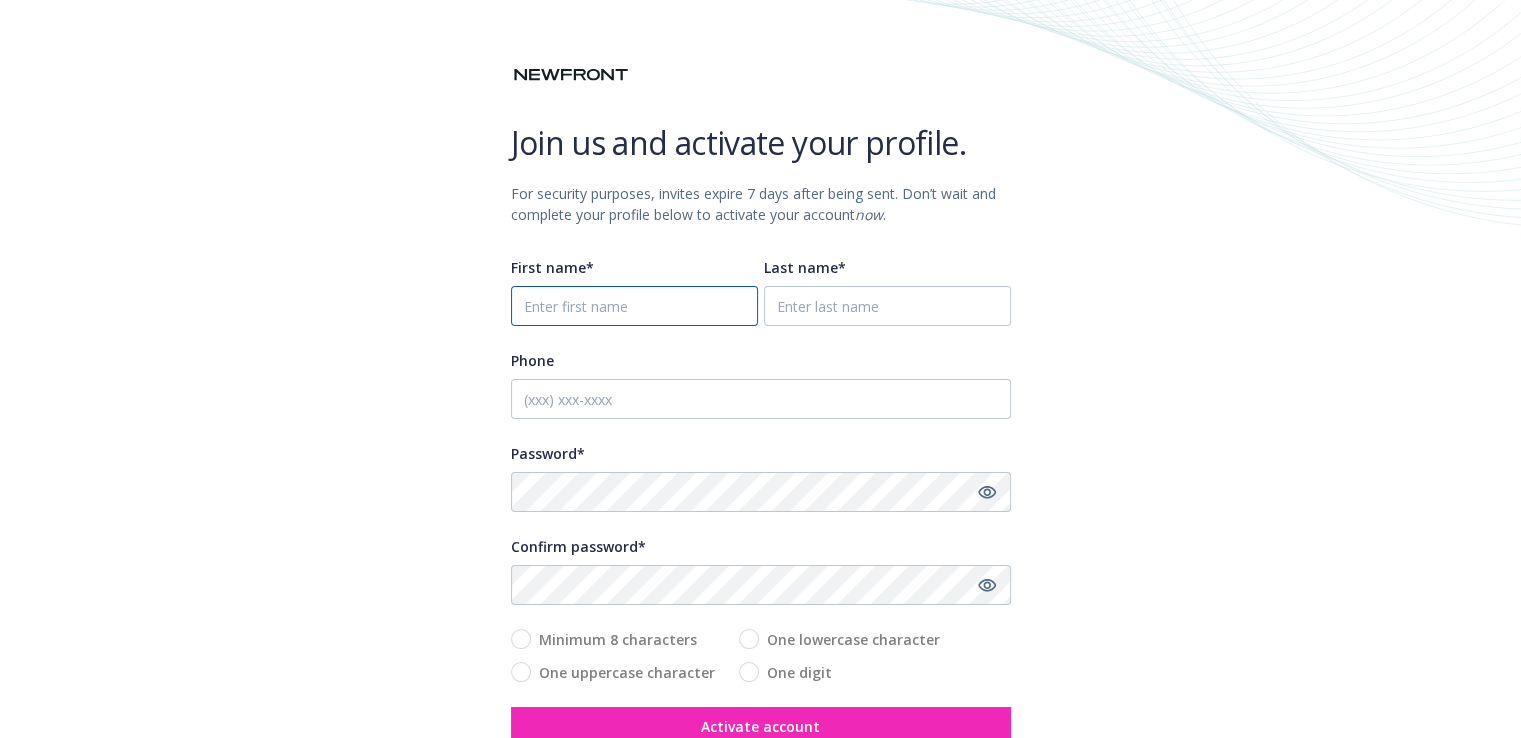 click on "First name*" at bounding box center (634, 306) 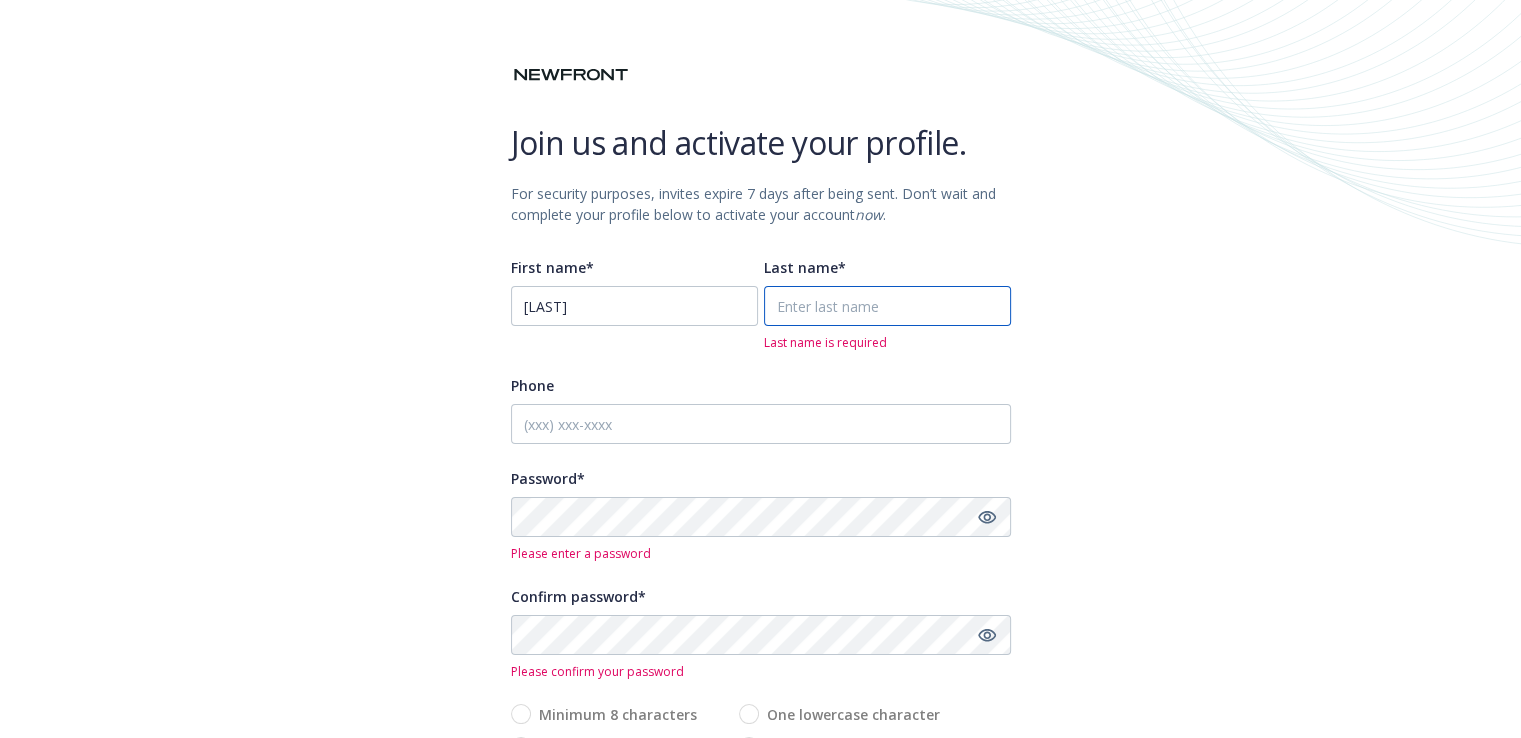 click on "Last name*" at bounding box center [887, 306] 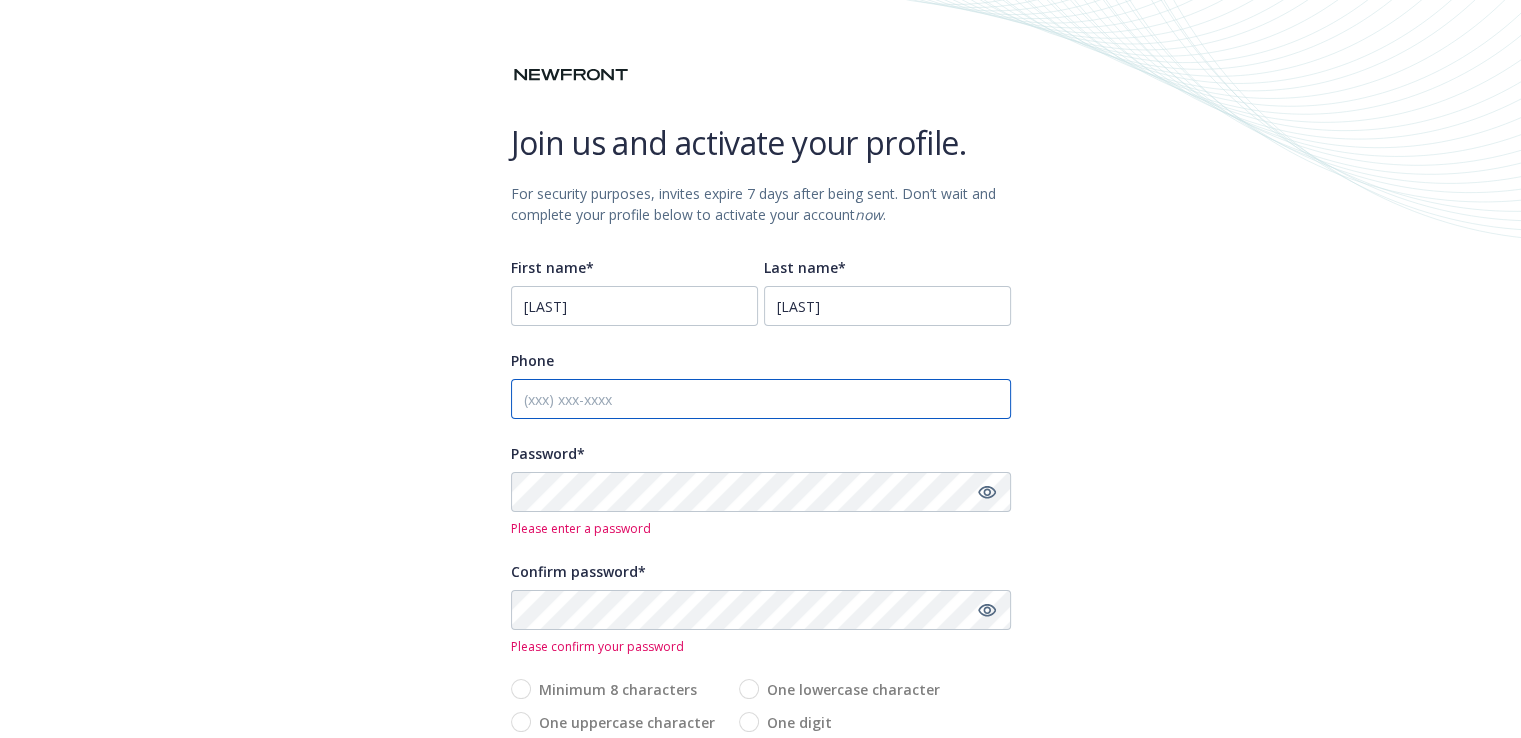 click on "Phone" at bounding box center (761, 399) 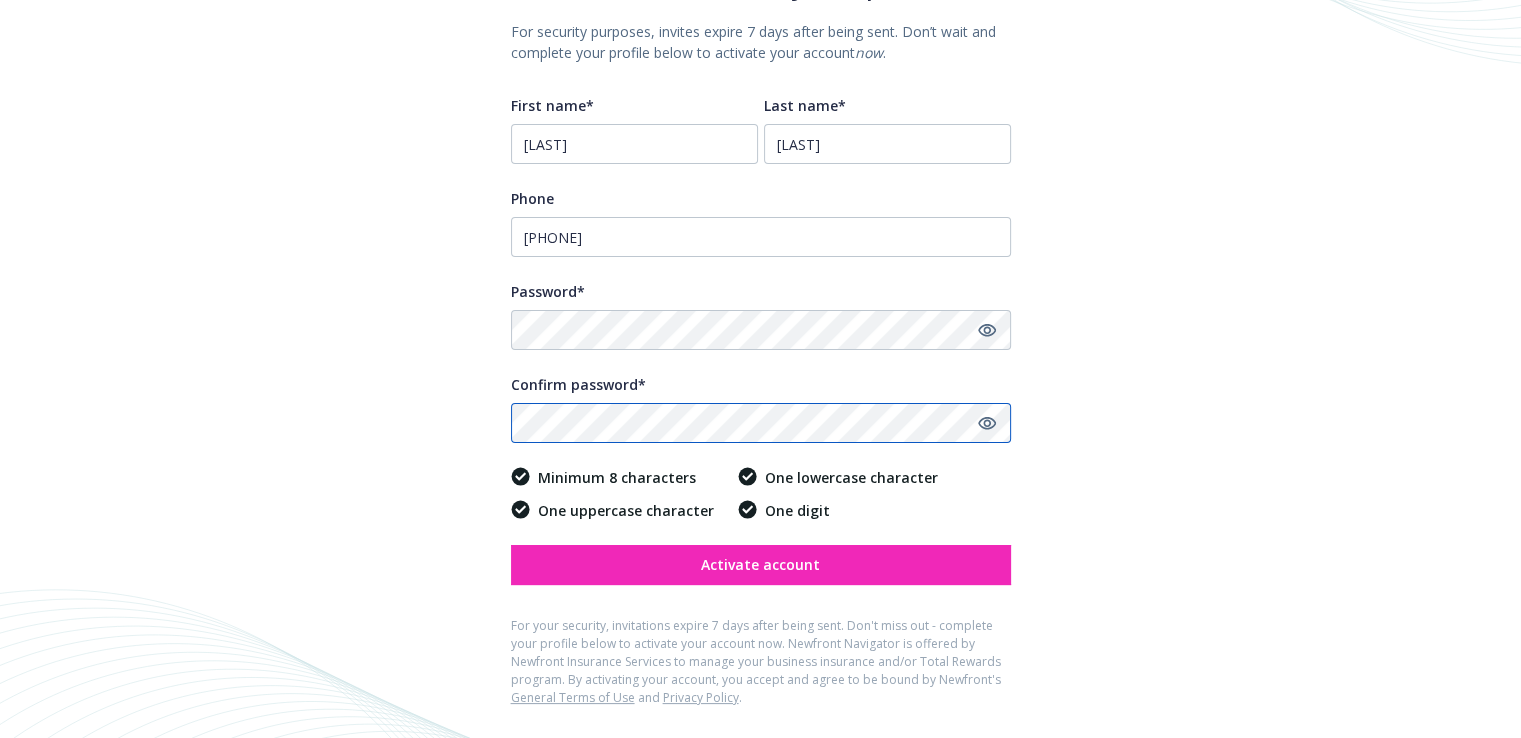 scroll, scrollTop: 163, scrollLeft: 0, axis: vertical 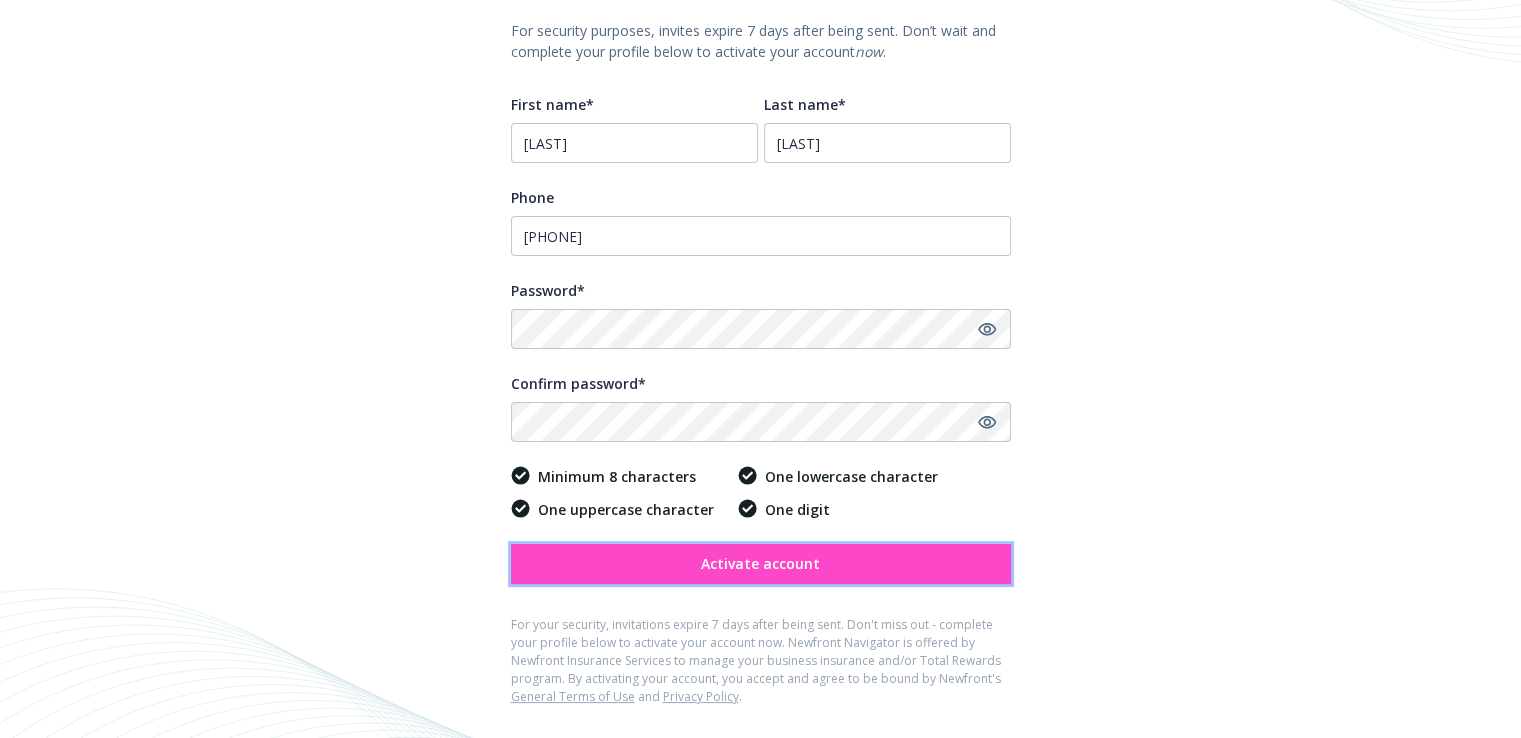 click on "Activate account" at bounding box center (760, 563) 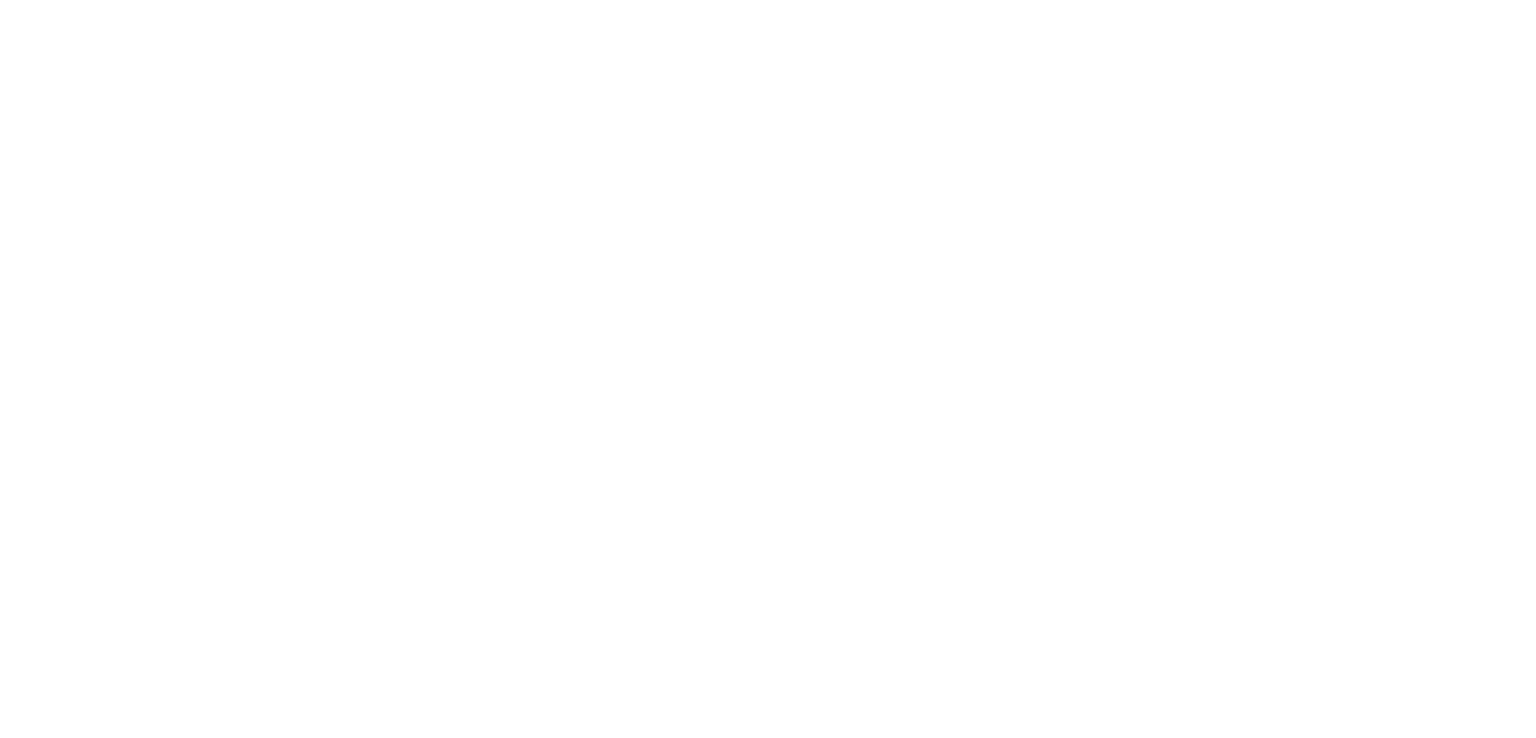 scroll, scrollTop: 0, scrollLeft: 0, axis: both 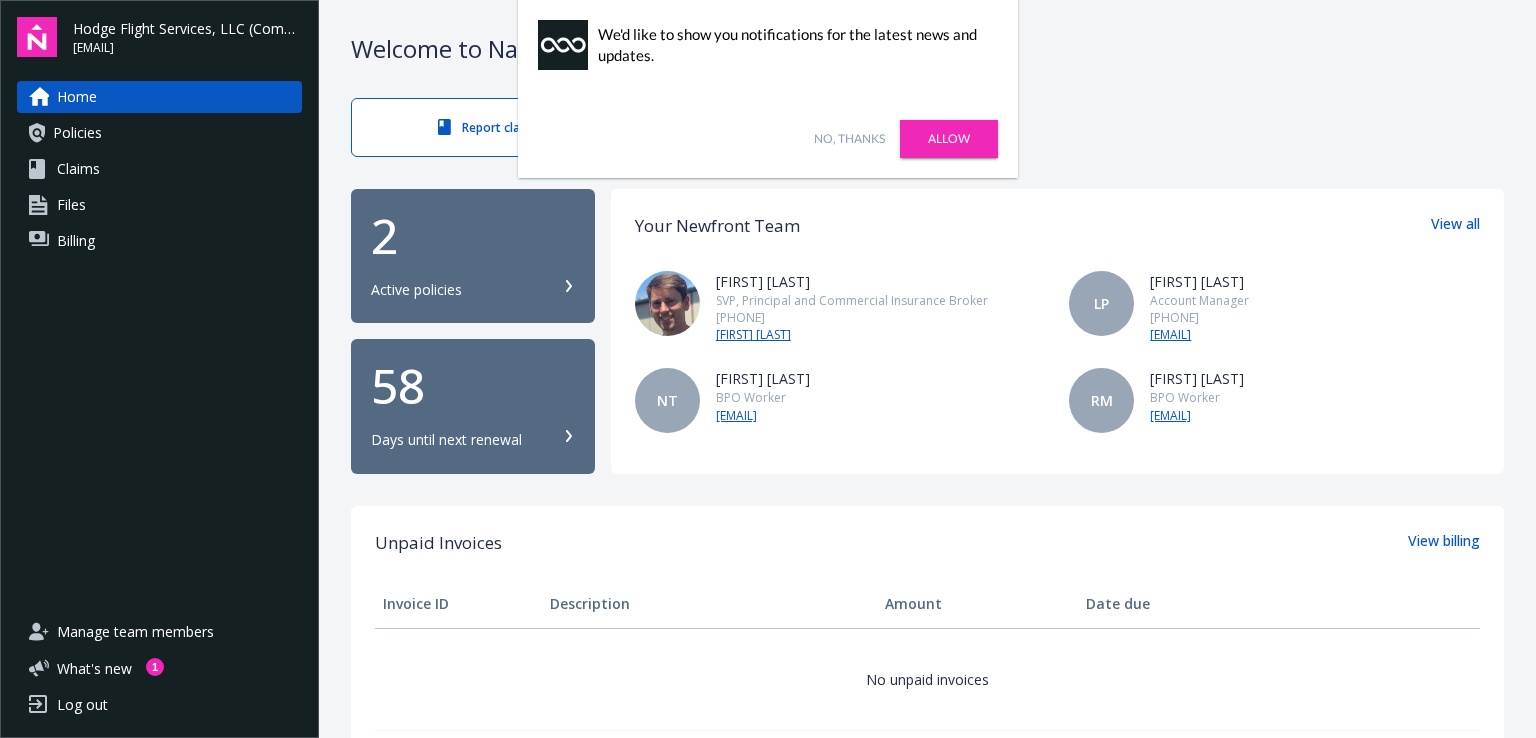 click on "No, thanks" at bounding box center [849, 139] 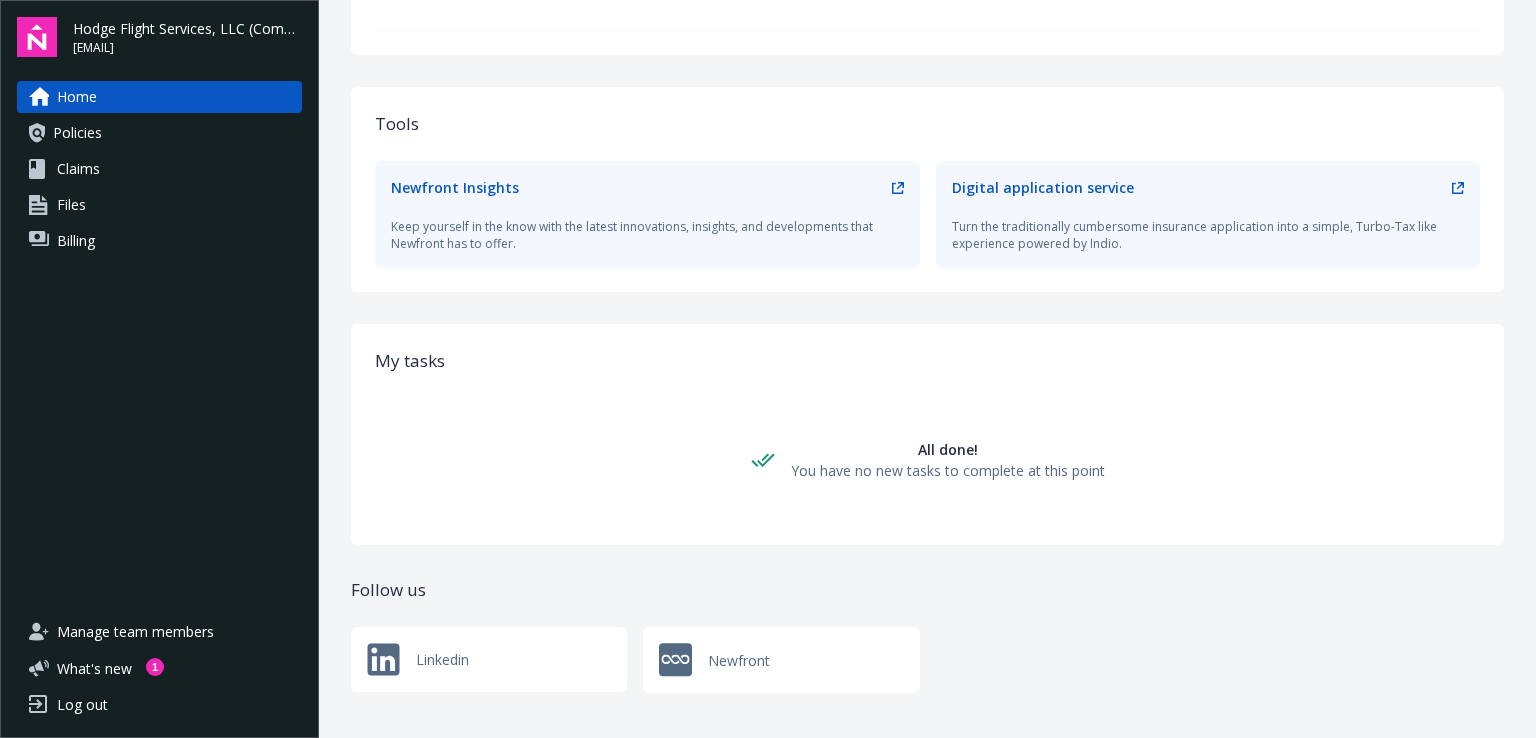 scroll, scrollTop: 719, scrollLeft: 0, axis: vertical 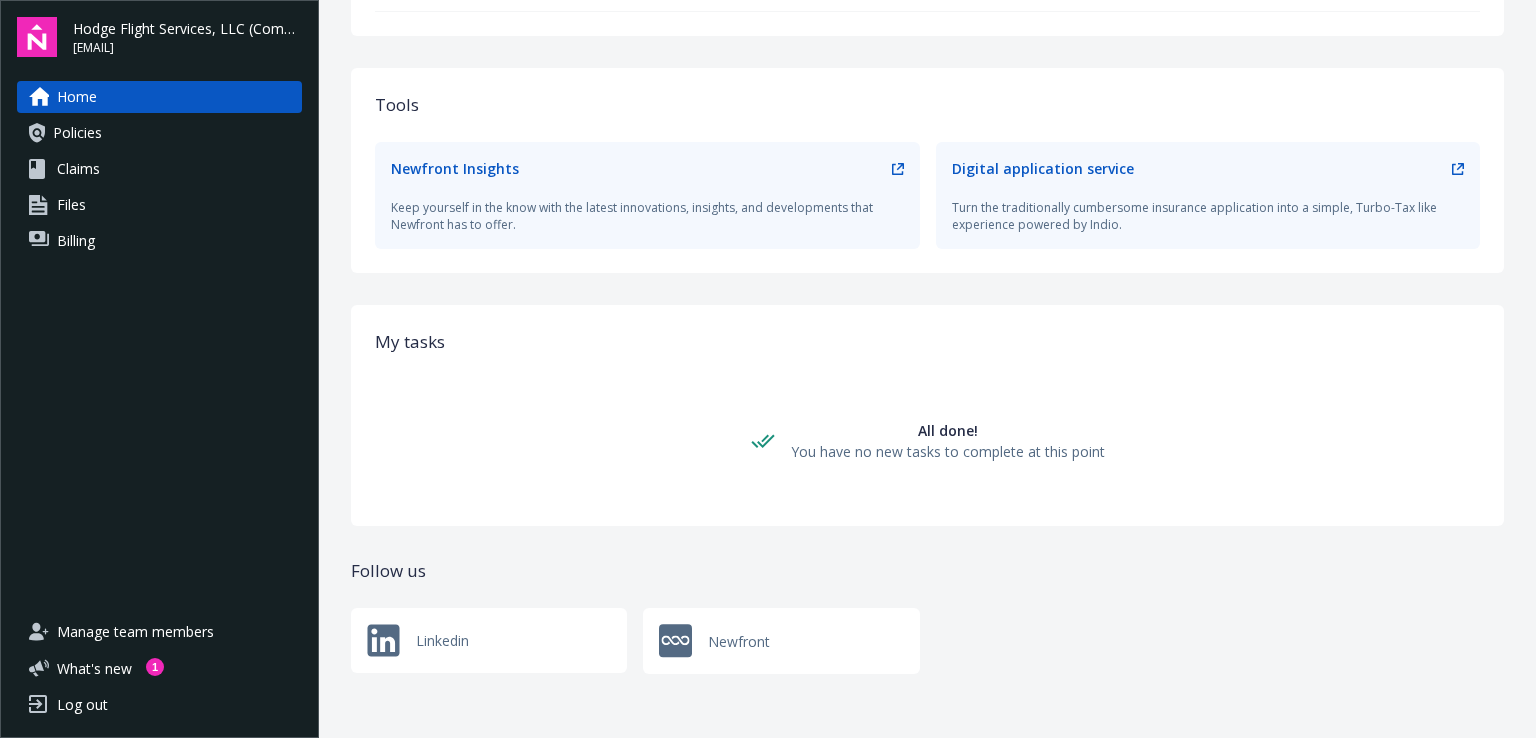 click on "Manage team members" at bounding box center (135, 632) 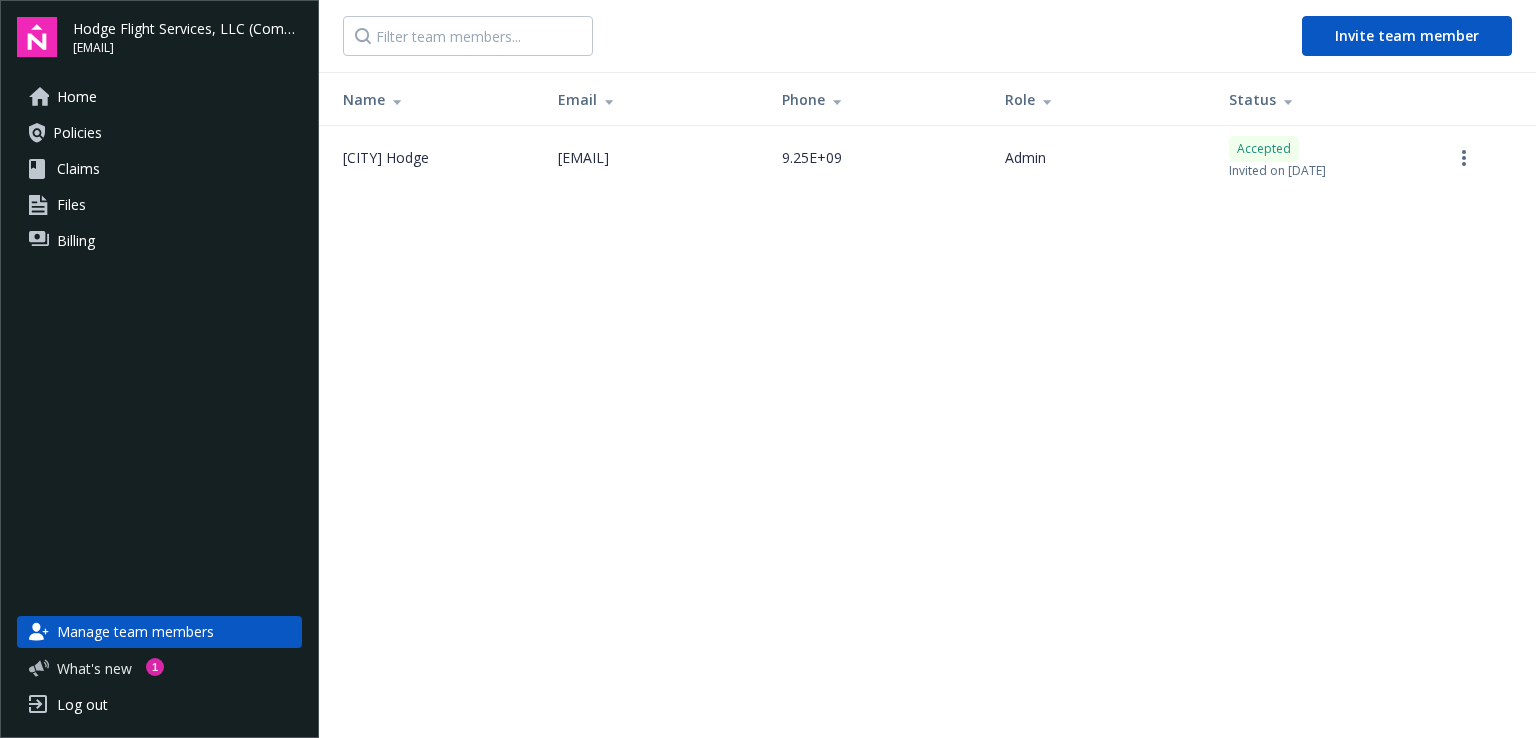 click on "What ' s new" at bounding box center [94, 668] 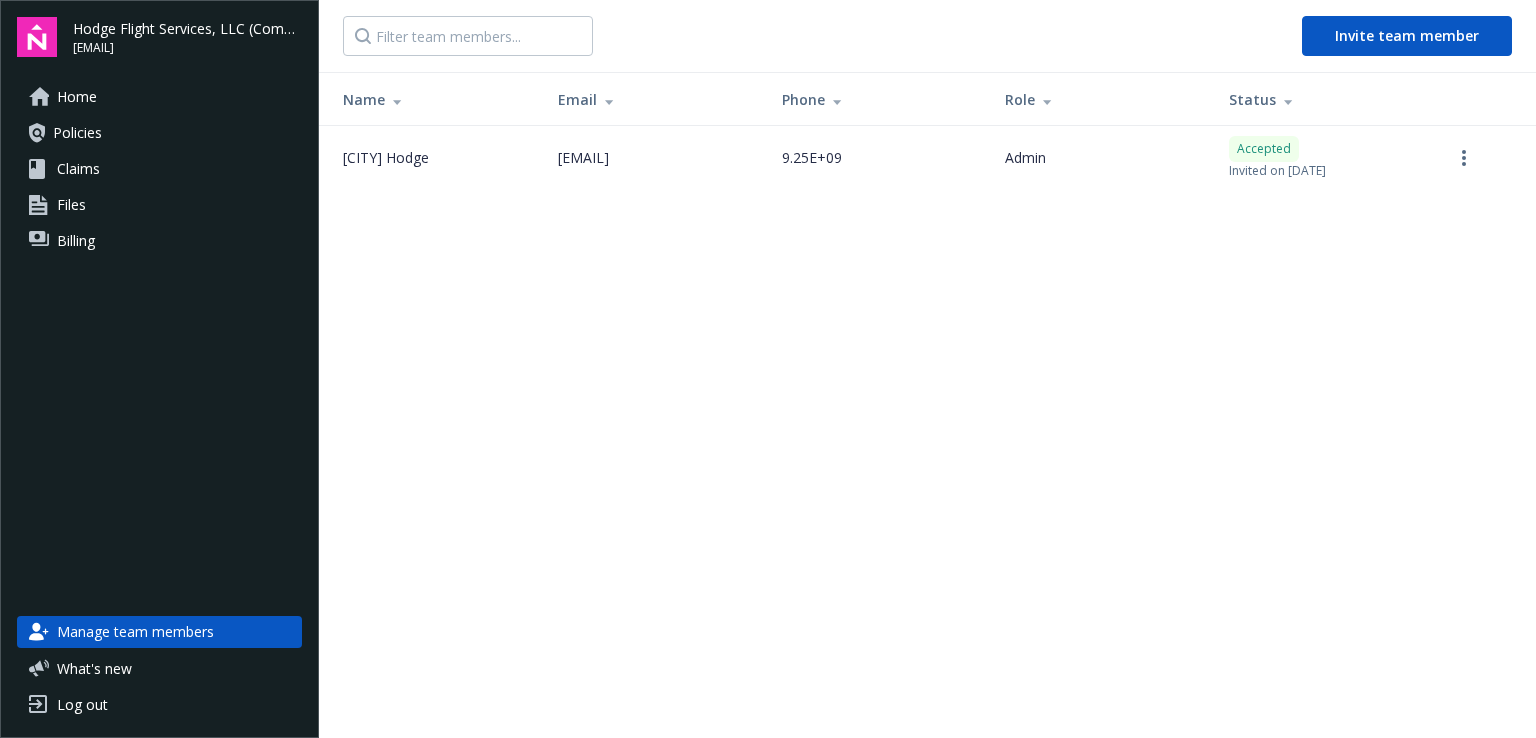 click on "Home" at bounding box center (77, 97) 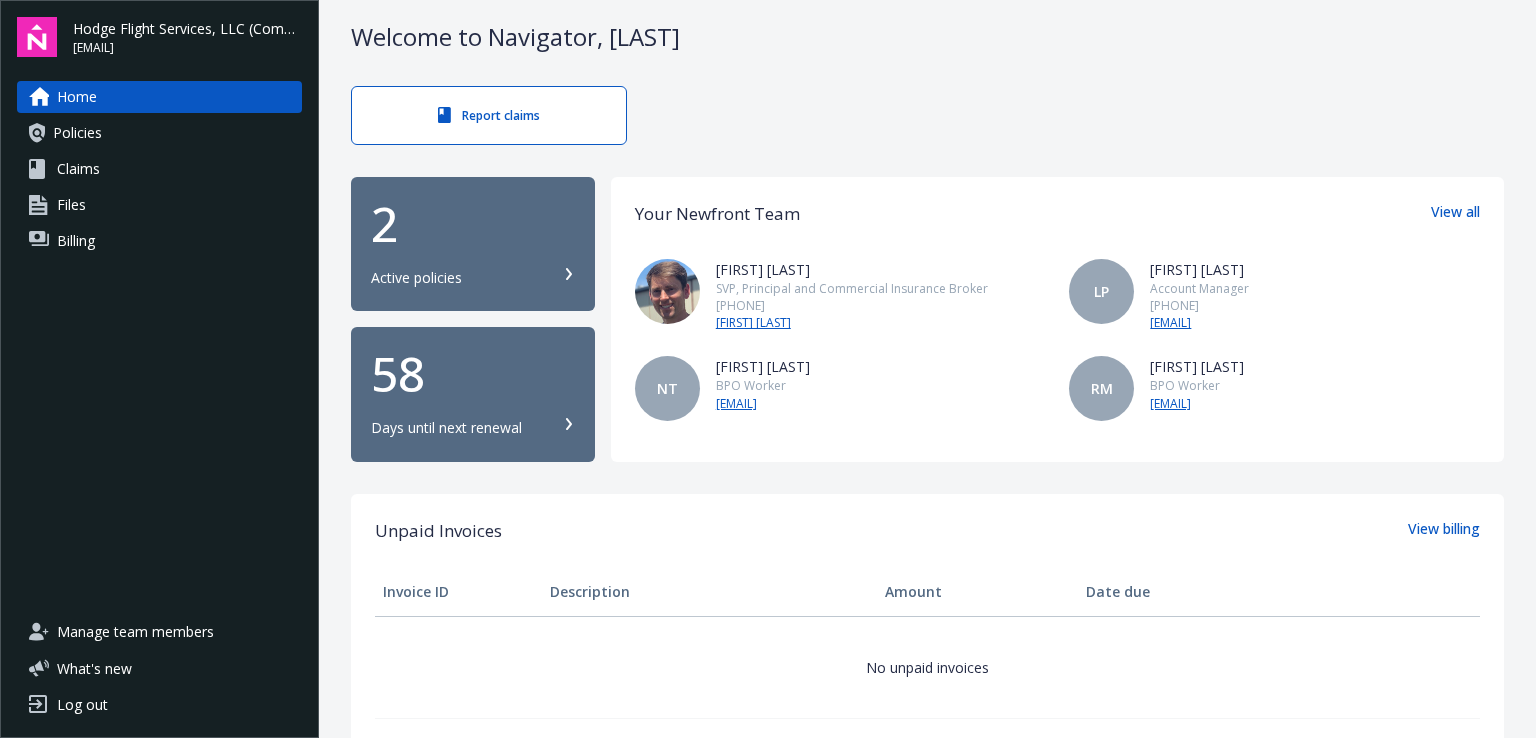 scroll, scrollTop: 0, scrollLeft: 0, axis: both 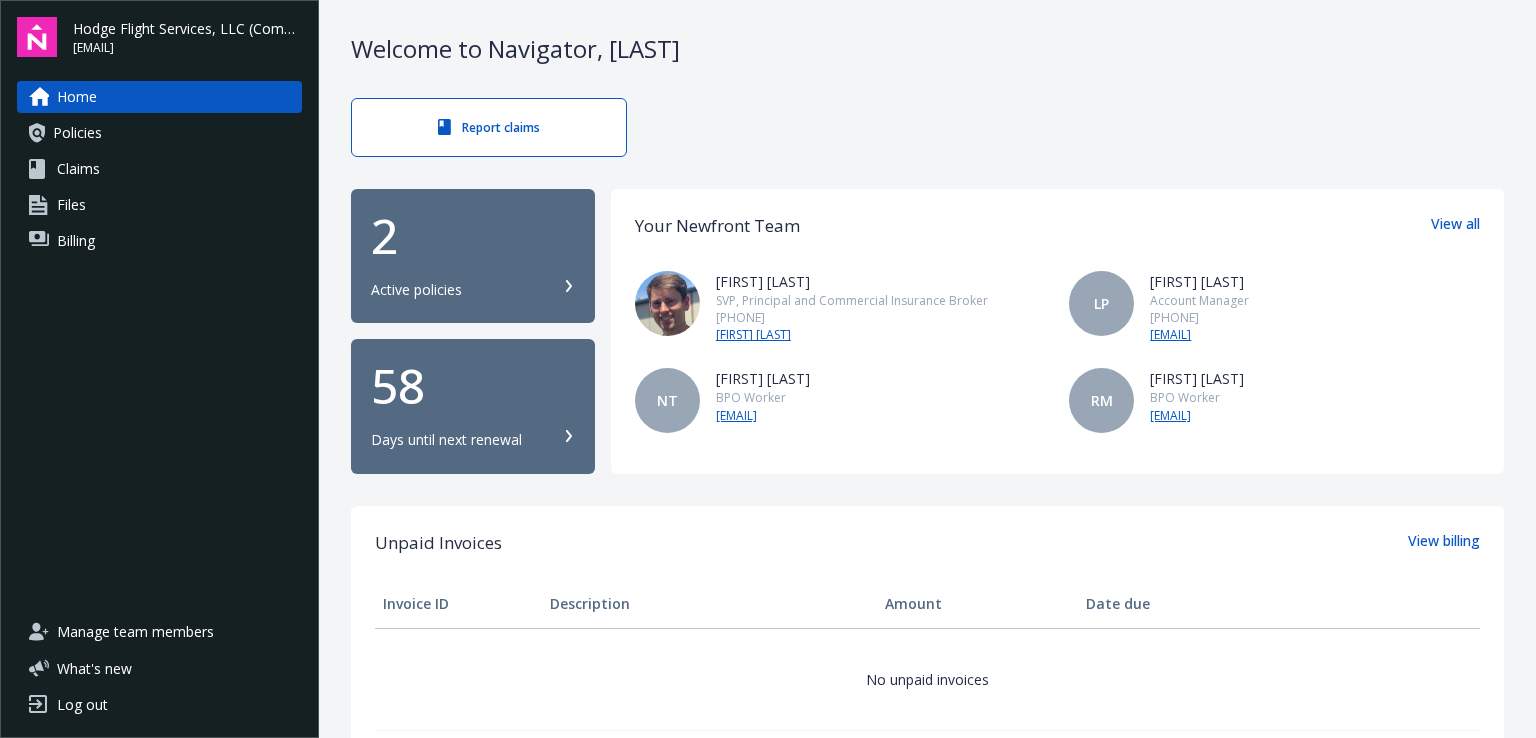 click on "LP" at bounding box center (1101, 303) 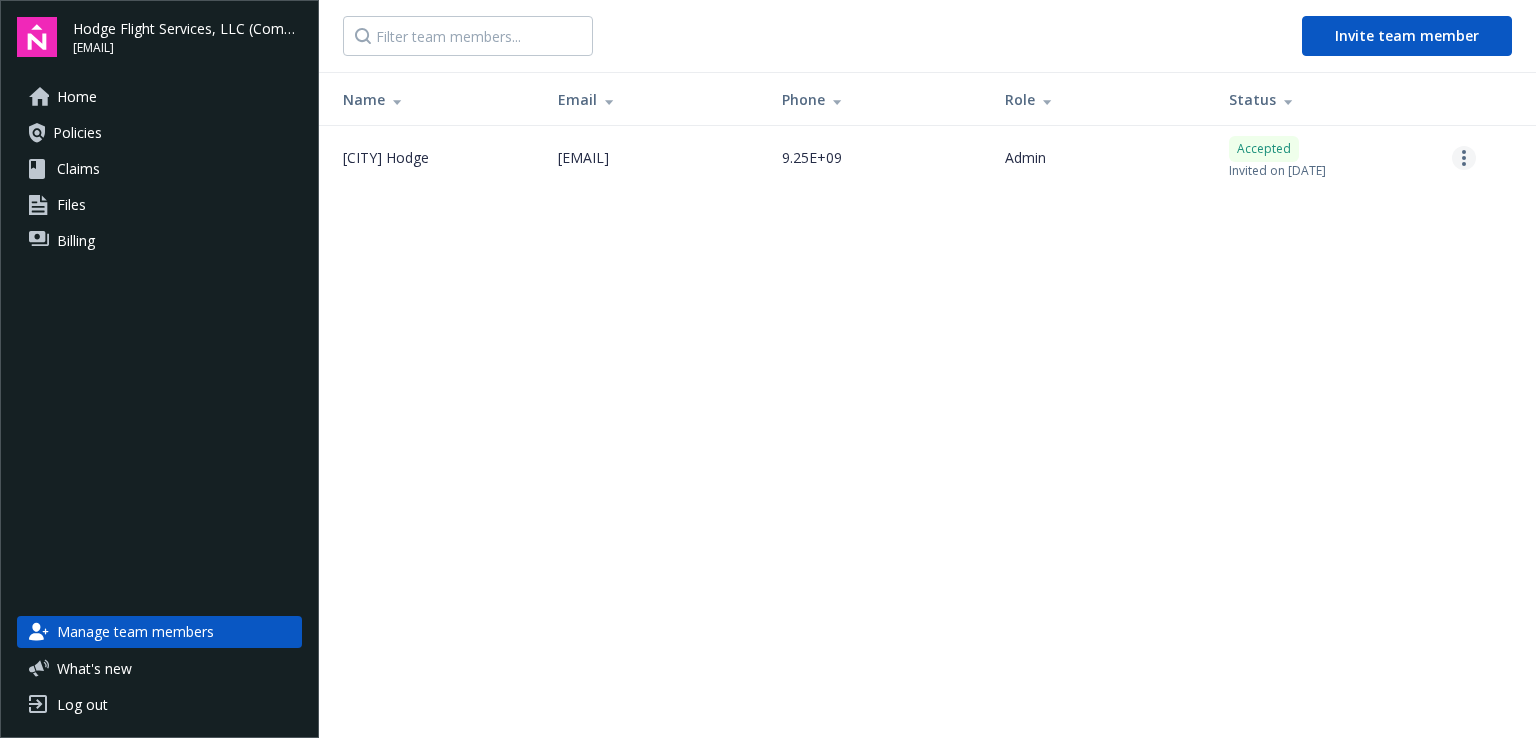 click 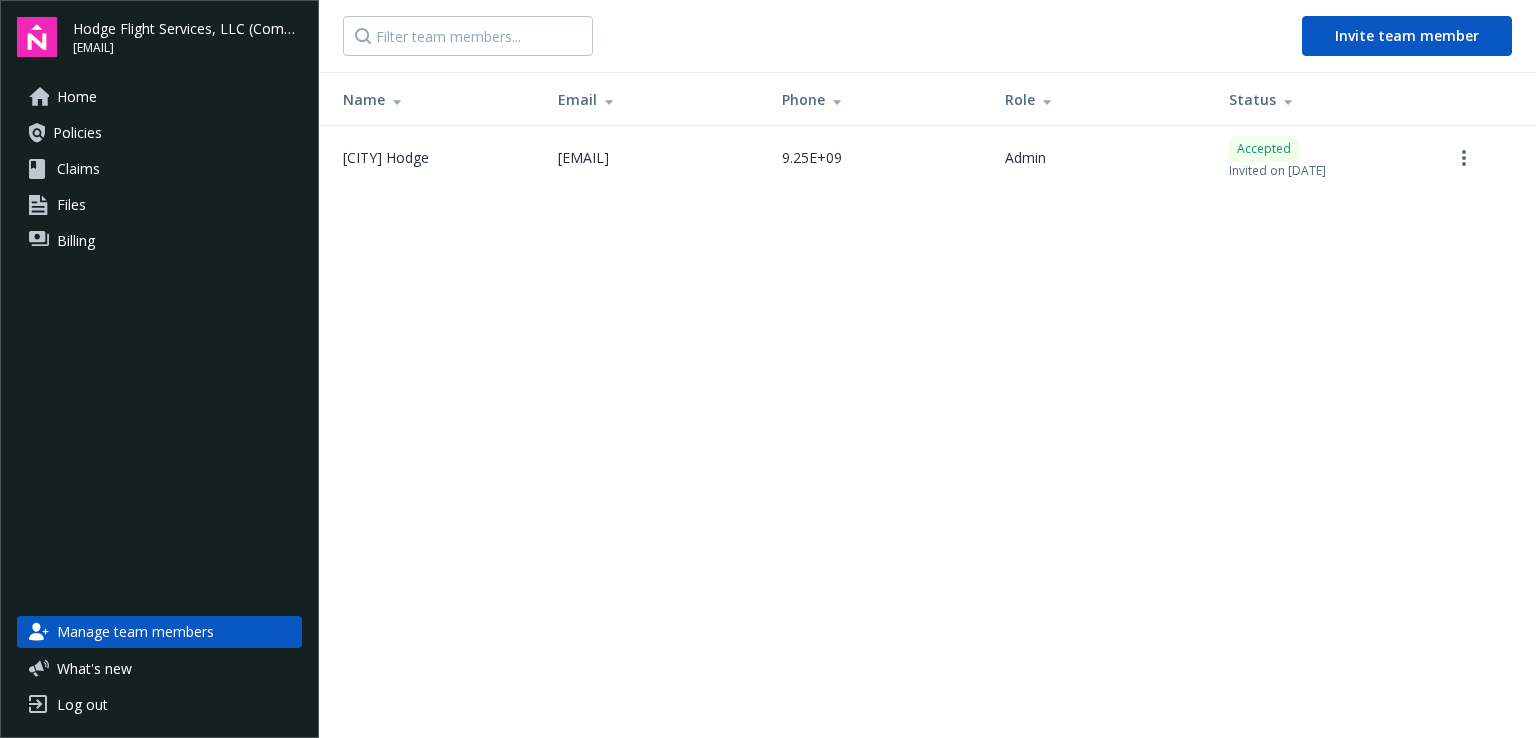click on "Invite team member [NAME] [EMAIL] [PHONE] Role Status [LAST] [FIRST] [EMAIL] [PHONE] Admin Accepted Invited on [DATE]" at bounding box center (927, 369) 